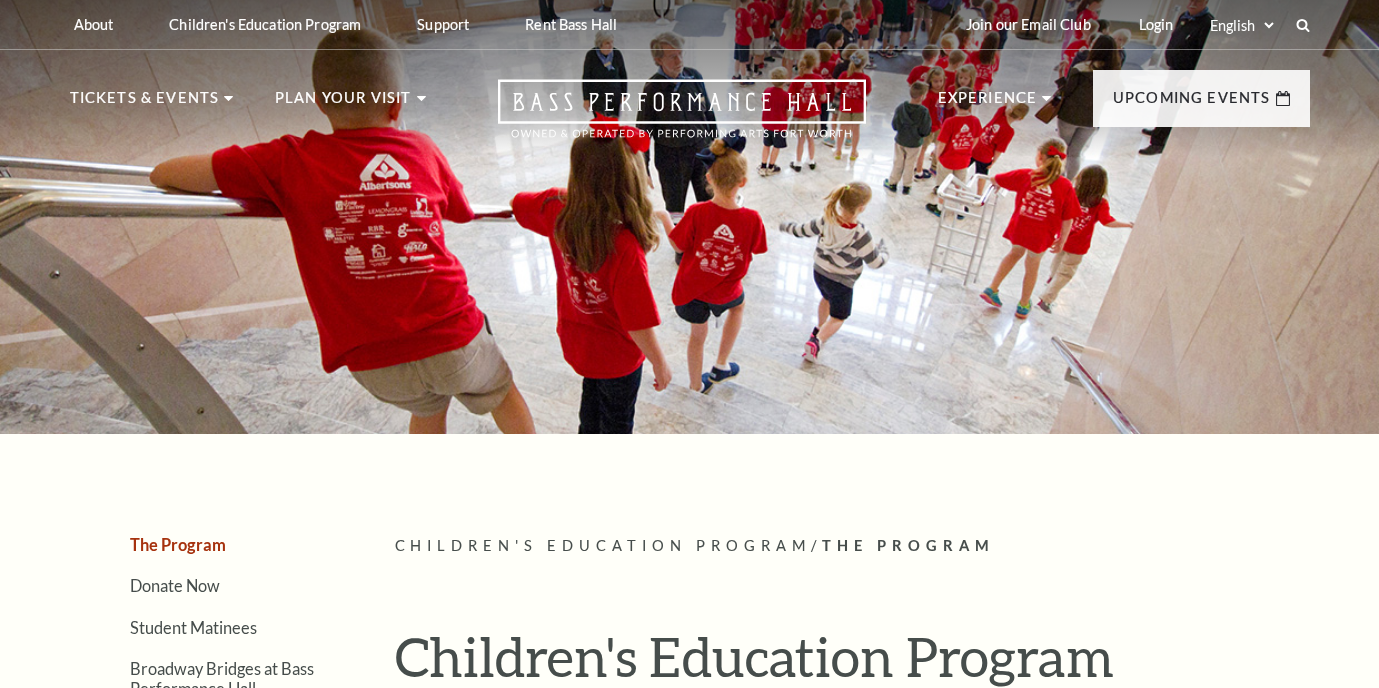 scroll, scrollTop: 0, scrollLeft: 0, axis: both 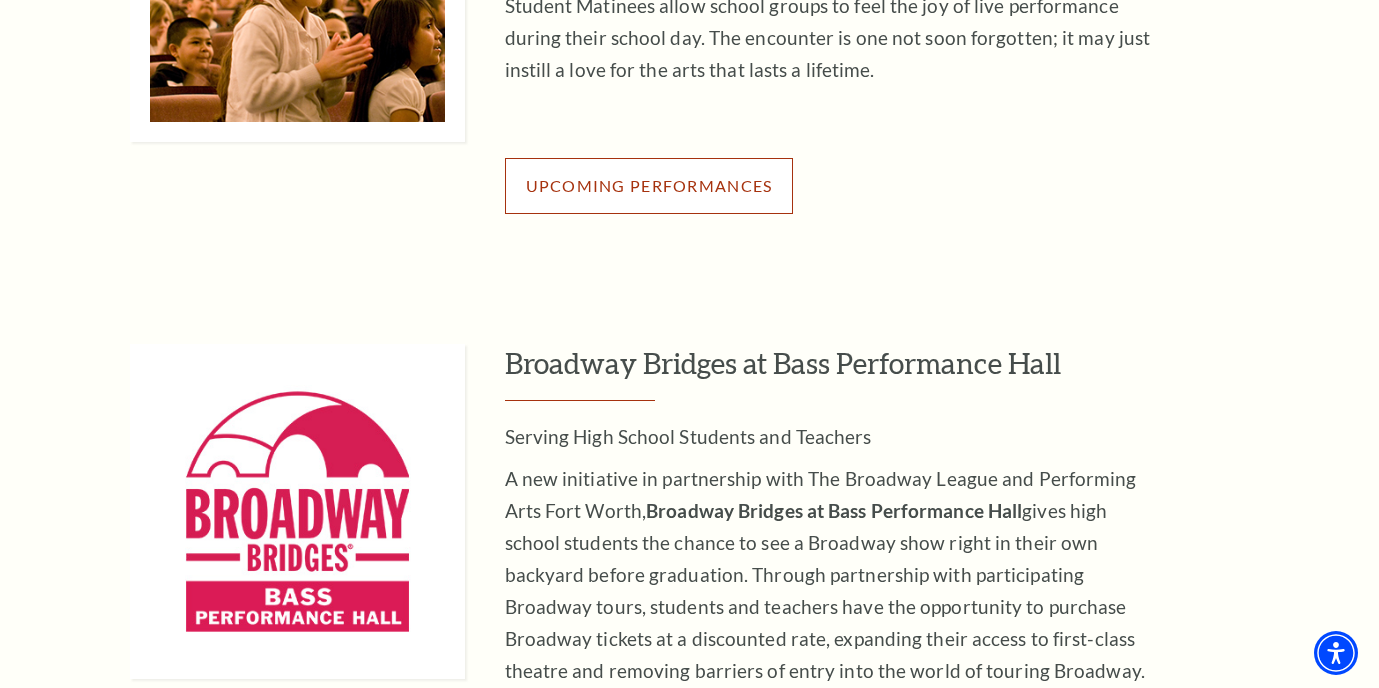 click on "Upcoming Performances" at bounding box center (649, 186) 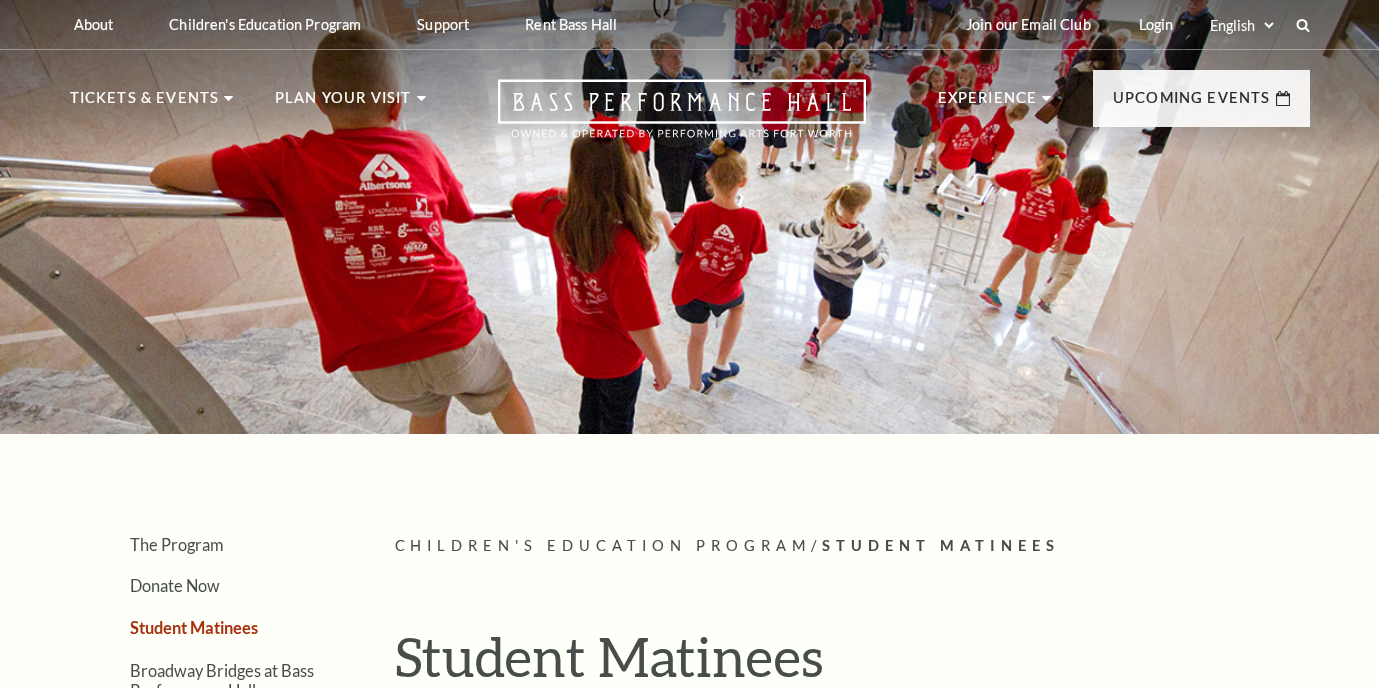 scroll, scrollTop: 0, scrollLeft: 0, axis: both 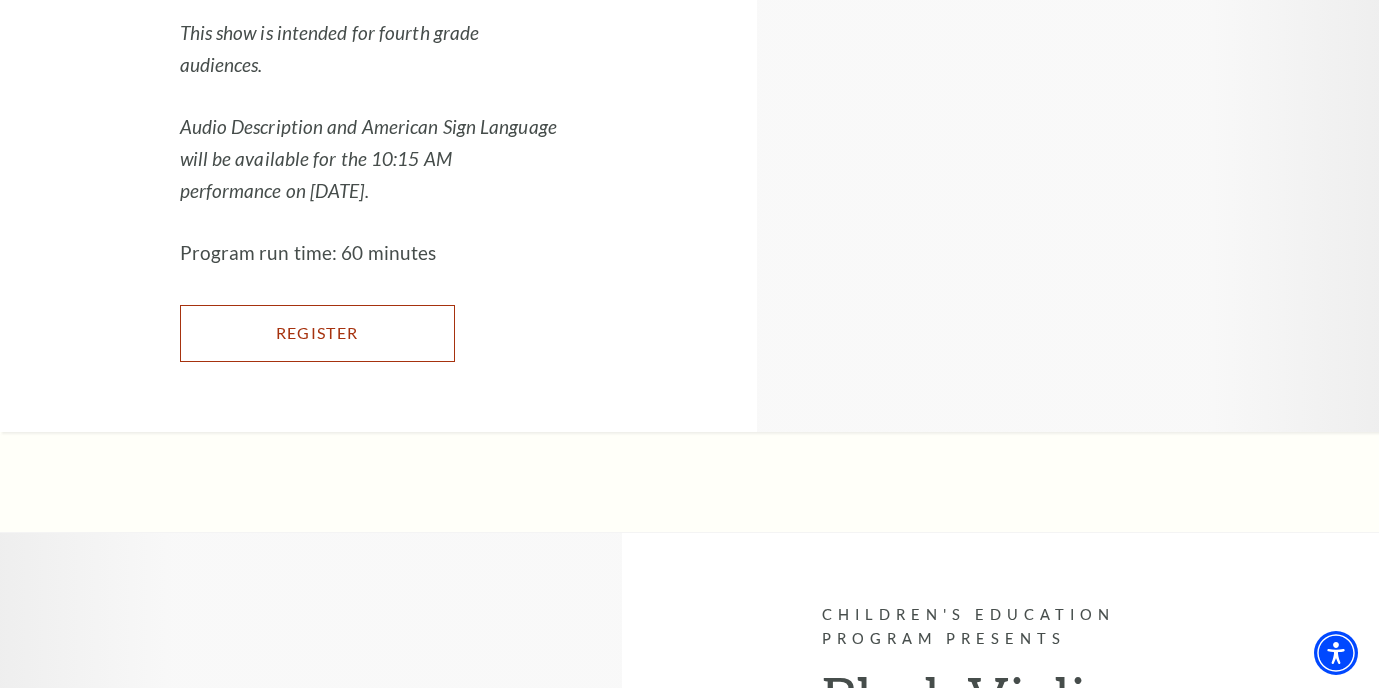 click on "Register" at bounding box center [317, 333] 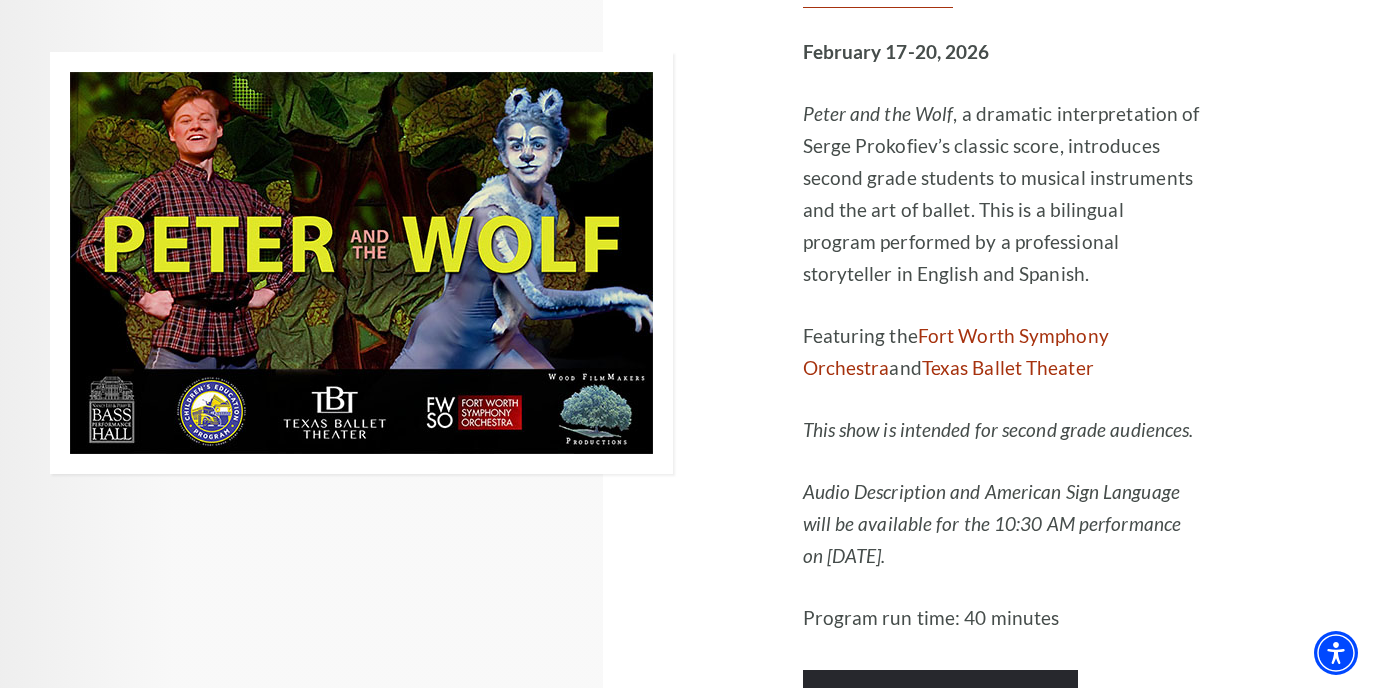 scroll, scrollTop: 9283, scrollLeft: 0, axis: vertical 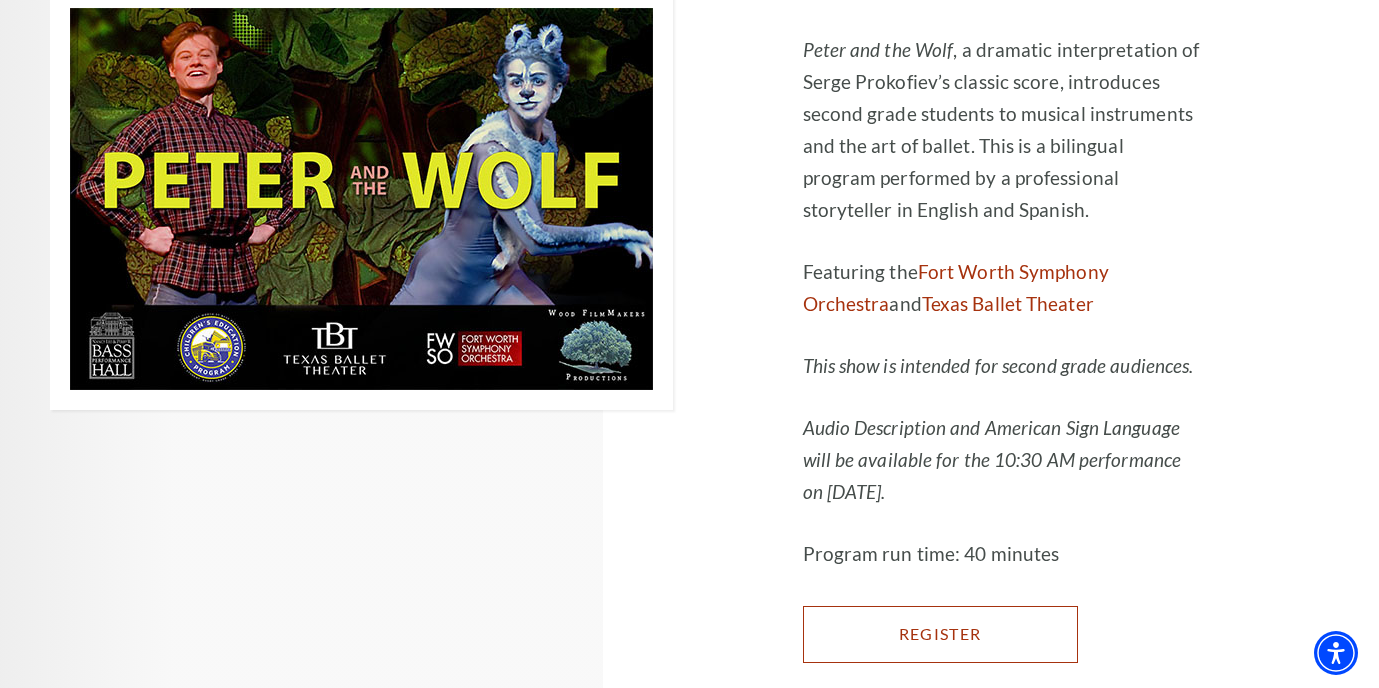 click on "Register" at bounding box center [930, -6553] 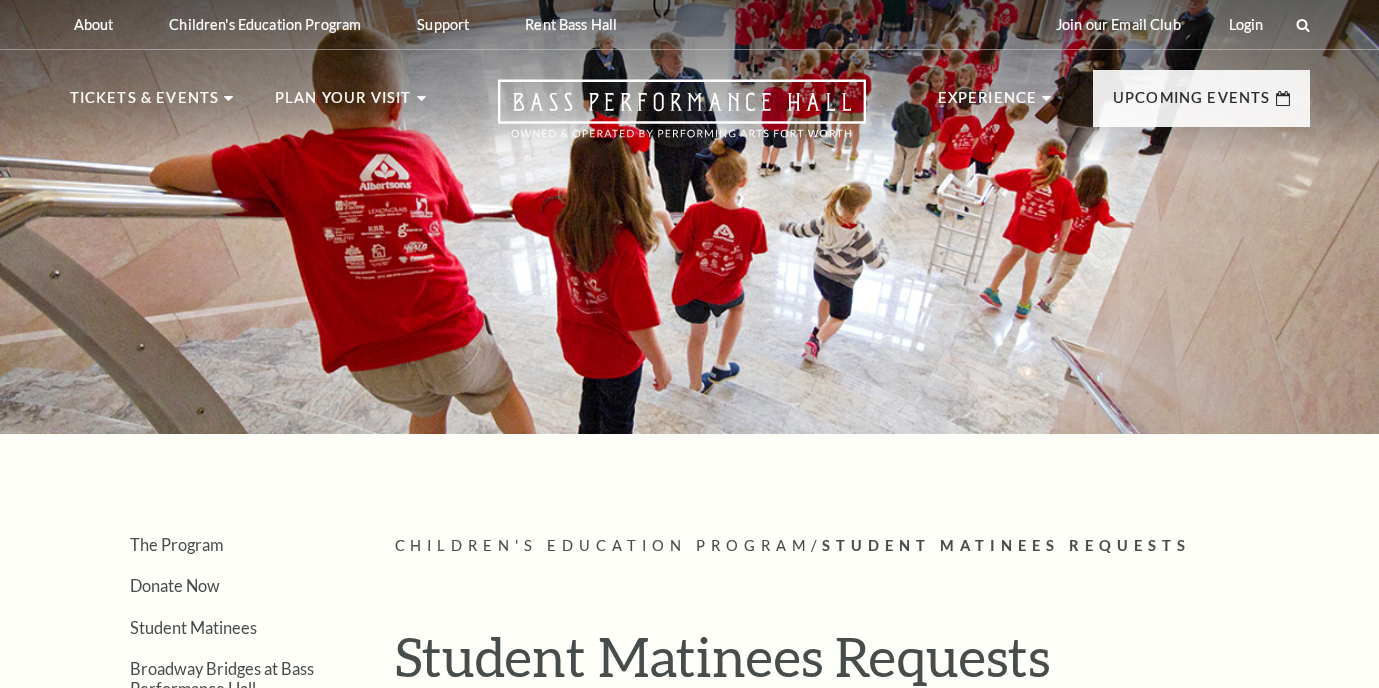 scroll, scrollTop: 0, scrollLeft: 0, axis: both 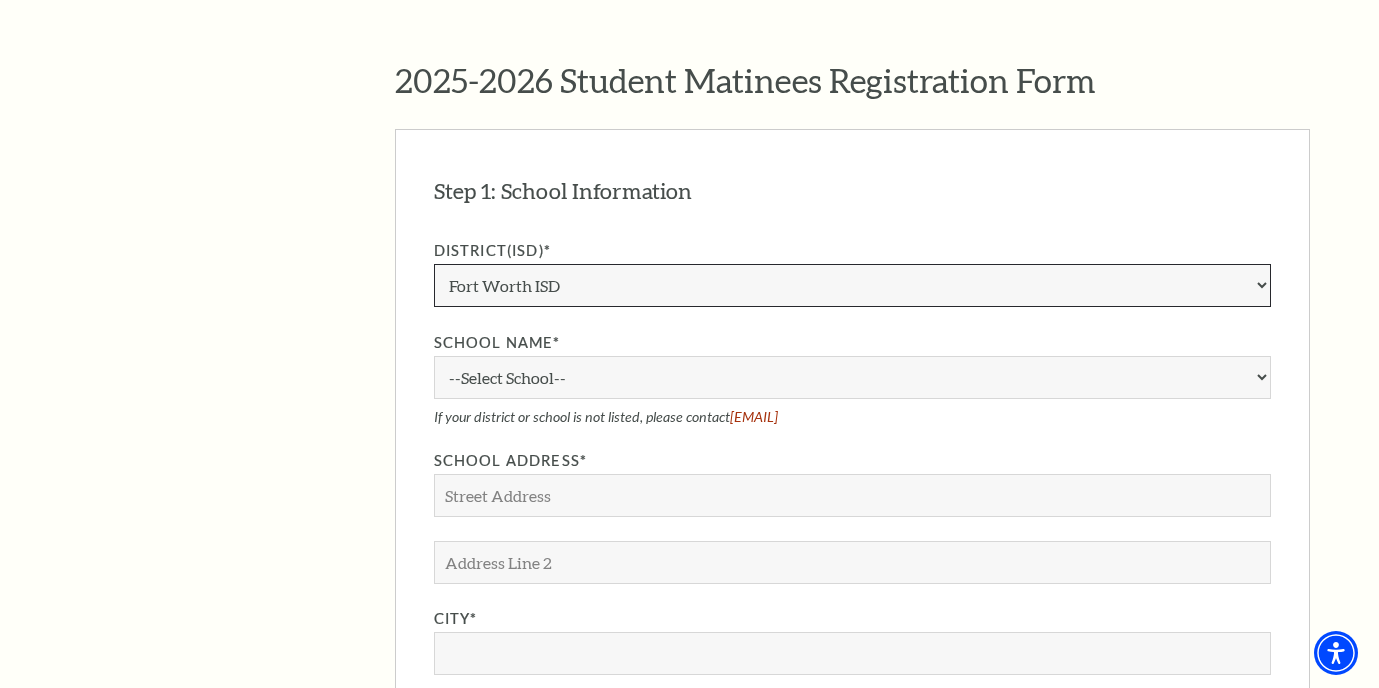 click on "Aledo ISD
Alvarado ISD
Alvord ISD
Arlington ISD
Azle ISD
Bellevue ISD
Birdville ISD
Boyd ISD
Bridgeport ISD
Brock ISD
Brownsboro ISD
Burkburnett ISD
Burleson ISD
Castleberry ISD
Cedar Hill ISD
Charter
Chico ISD
Cleburne ISD
Comanche ISD
Coppell ISD
Crowley ISD
Dallas ISD
Decatur ISD
Denton ISD
DeSoto ISD
Duncanville ISD
Eagle Mountain-Saginaw ISD
Edgewood ISD
Era ISD
Everman ISD
Forestburg ISD
Fort Worth ISD
Frisco ISD
Garland ISD
Garner ISD
Godley ISD
Gordon ISD
Graford ISD
Graham ISD
Granbury ISD
Grand Prairie ISD
Grapevine-Colleyville ISD
Hallsville ISD
HEB ISD
Homeschool
Hooks ISD
Irving ISD
Jacksboro ISD
Joshua ISD
Keene ISD
Keller ISD
Kennedale ISD
Krum ISD
Lake Worth ISD
Lancaster ISD
Lewisville ISD
Lingleville ISD
Lipan ISD
Mansfield ISD
Memphis ISD
Mesquite ISD
Midlothian ISD
Millsap ISD
Mineral Wells ISD
Morgan ISD
Northwest ISD" at bounding box center [852, 285] 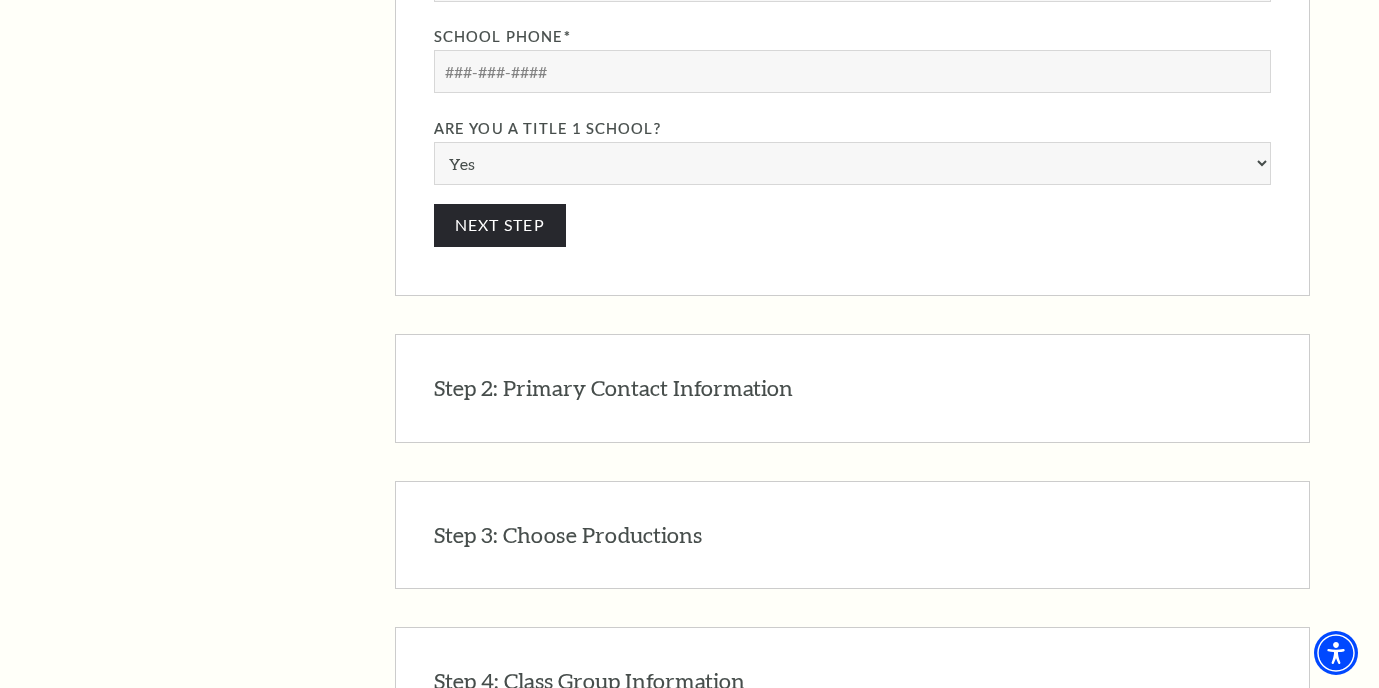 scroll, scrollTop: 2369, scrollLeft: 0, axis: vertical 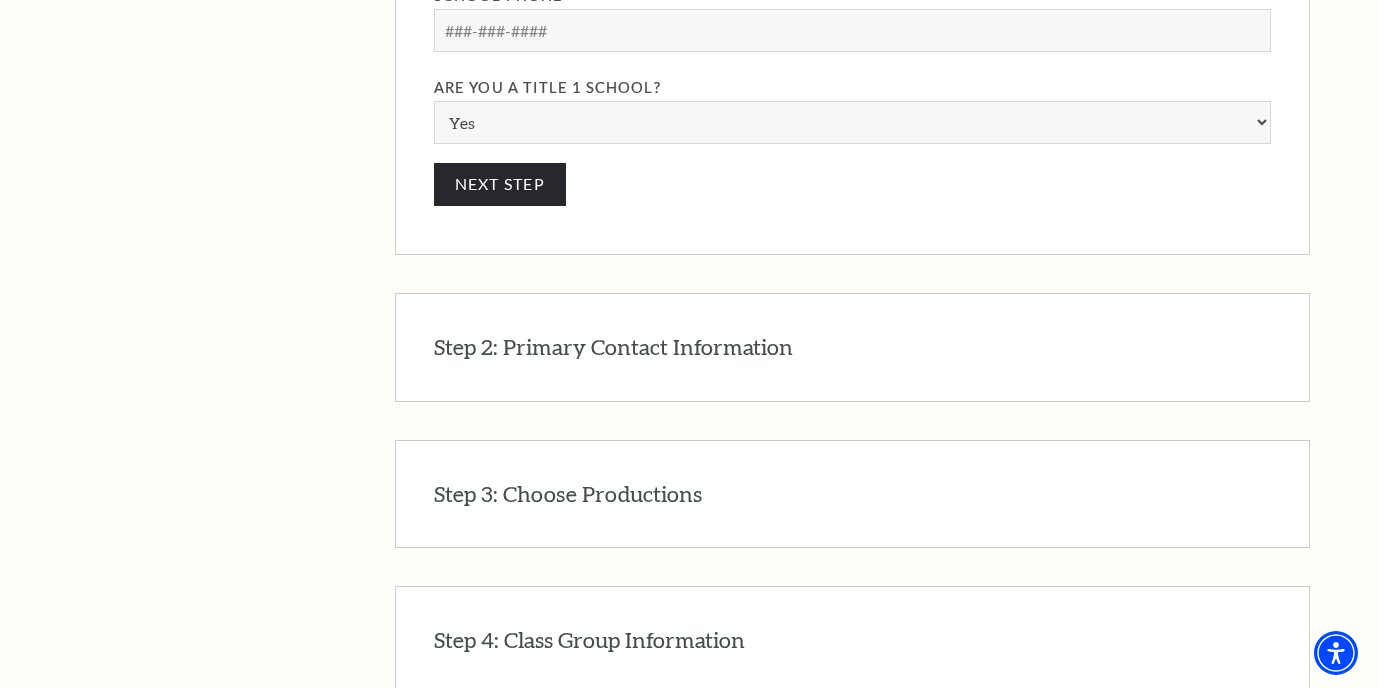 click on "Step 2: Primary Contact Information
EDIT
The primary contact will receive all performance field trip information and confirmations. One additional contact may be provided for each performance request on the next page.
Field Trip Coordinator Name*
Field Trip Coordinator Last Name*
NEXT STEP" at bounding box center (852, 347) 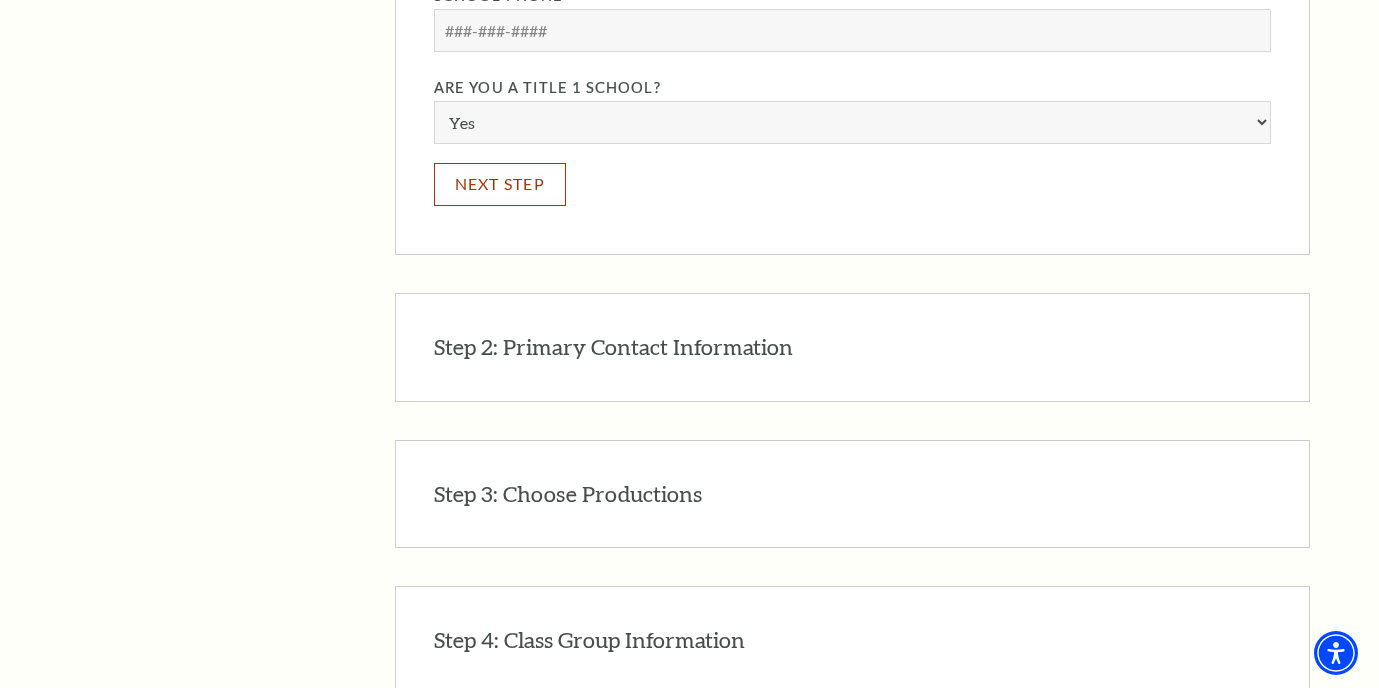 click on "Next Step" at bounding box center [500, 184] 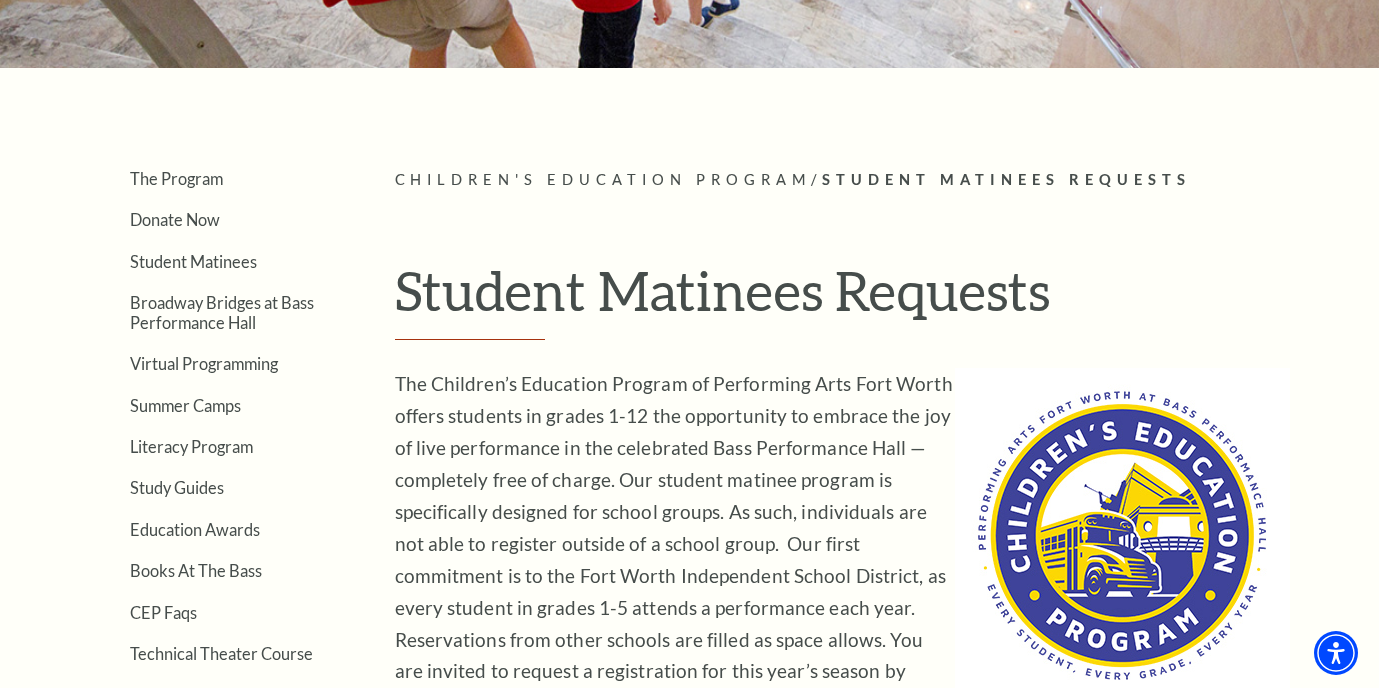scroll, scrollTop: 370, scrollLeft: 0, axis: vertical 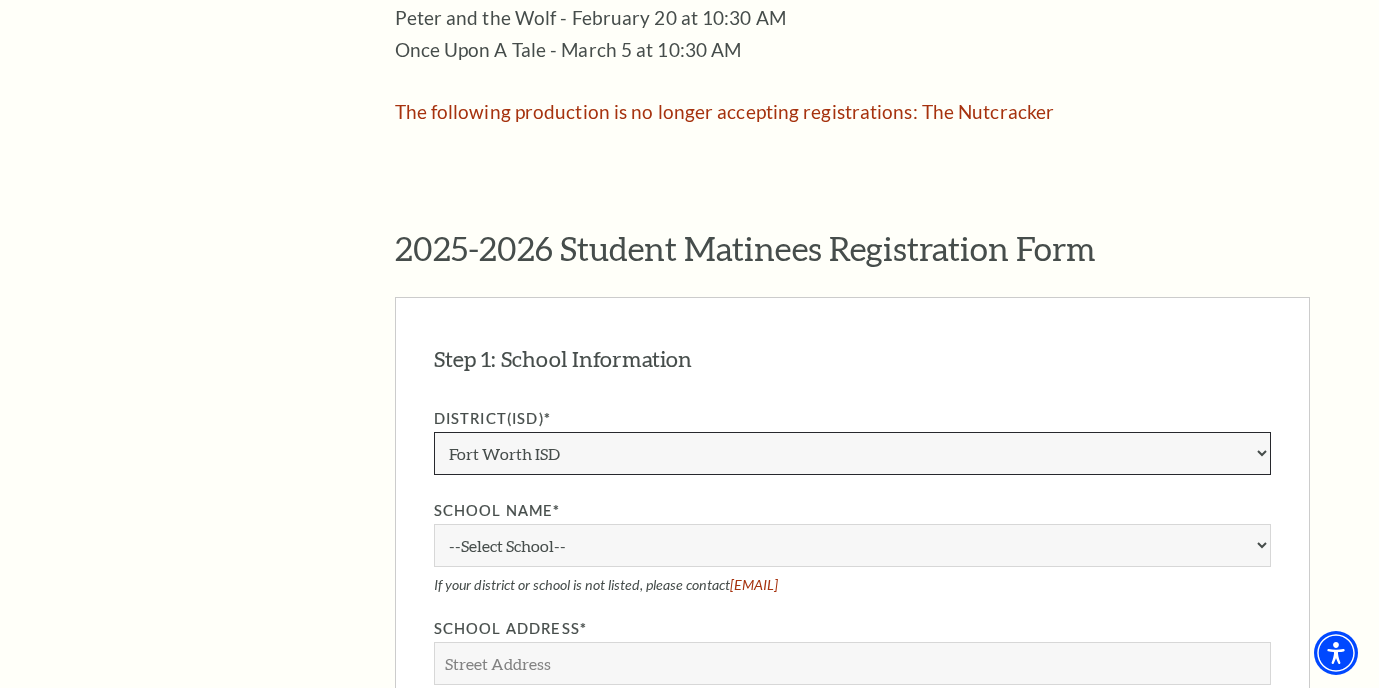 click on "Aledo ISD
Alvarado ISD
Alvord ISD
Arlington ISD
Azle ISD
Bellevue ISD
Birdville ISD
Boyd ISD
Bridgeport ISD
Brock ISD
Brownsboro ISD
Burkburnett ISD
Burleson ISD
Castleberry ISD
Cedar Hill ISD
Charter
Chico ISD
Cleburne ISD
Comanche ISD
Coppell ISD
Crowley ISD
Dallas ISD
Decatur ISD
Denton ISD
DeSoto ISD
Duncanville ISD
Eagle Mountain-Saginaw ISD
Edgewood ISD
Era ISD
Everman ISD
Forestburg ISD
Fort Worth ISD
Frisco ISD
Garland ISD
Garner ISD
Godley ISD
Gordon ISD
Graford ISD
Graham ISD
Granbury ISD
Grand Prairie ISD
Grapevine-Colleyville ISD
Hallsville ISD
HEB ISD
Homeschool
Hooks ISD
Irving ISD
Jacksboro ISD
Joshua ISD
Keene ISD
Keller ISD
Kennedale ISD
Krum ISD
Lake Worth ISD
Lancaster ISD
Lewisville ISD
Lingleville ISD
Lipan ISD
Mansfield ISD
Memphis ISD
Mesquite ISD
Midlothian ISD
Millsap ISD
Mineral Wells ISD
Morgan ISD
Northwest ISD" at bounding box center [852, 453] 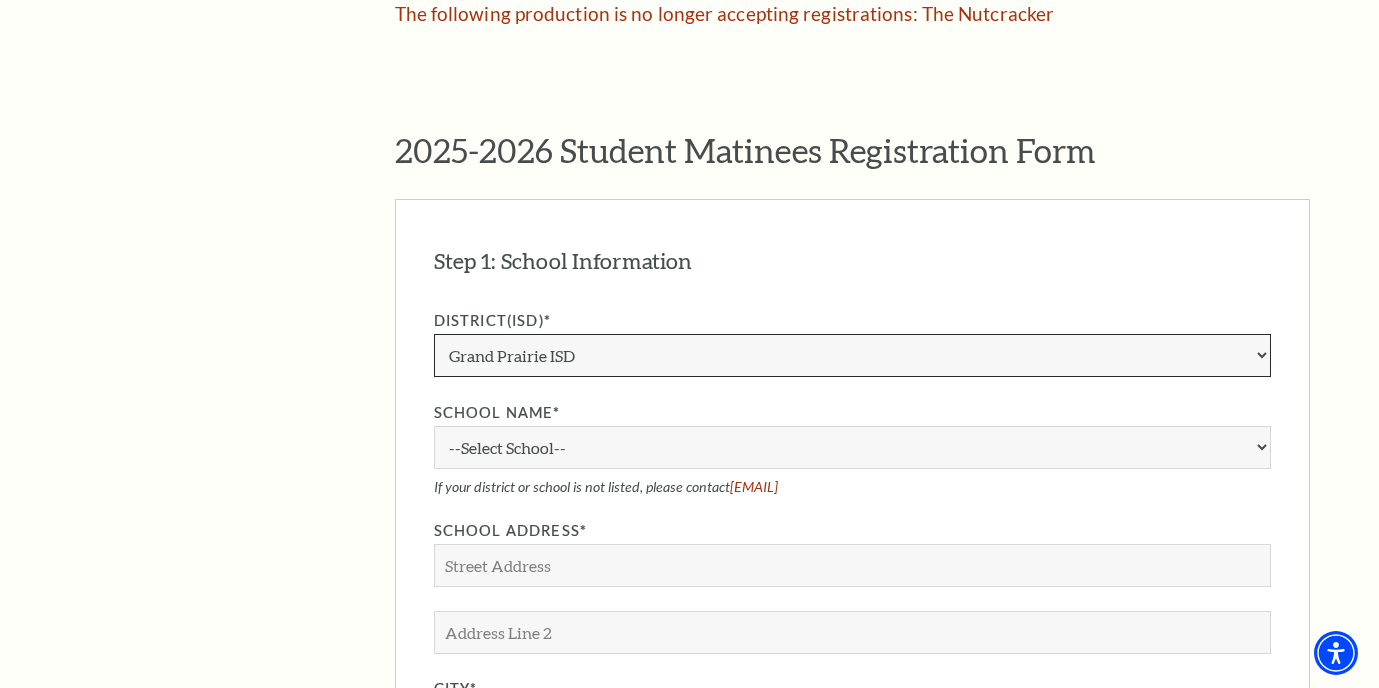 scroll, scrollTop: 1411, scrollLeft: 0, axis: vertical 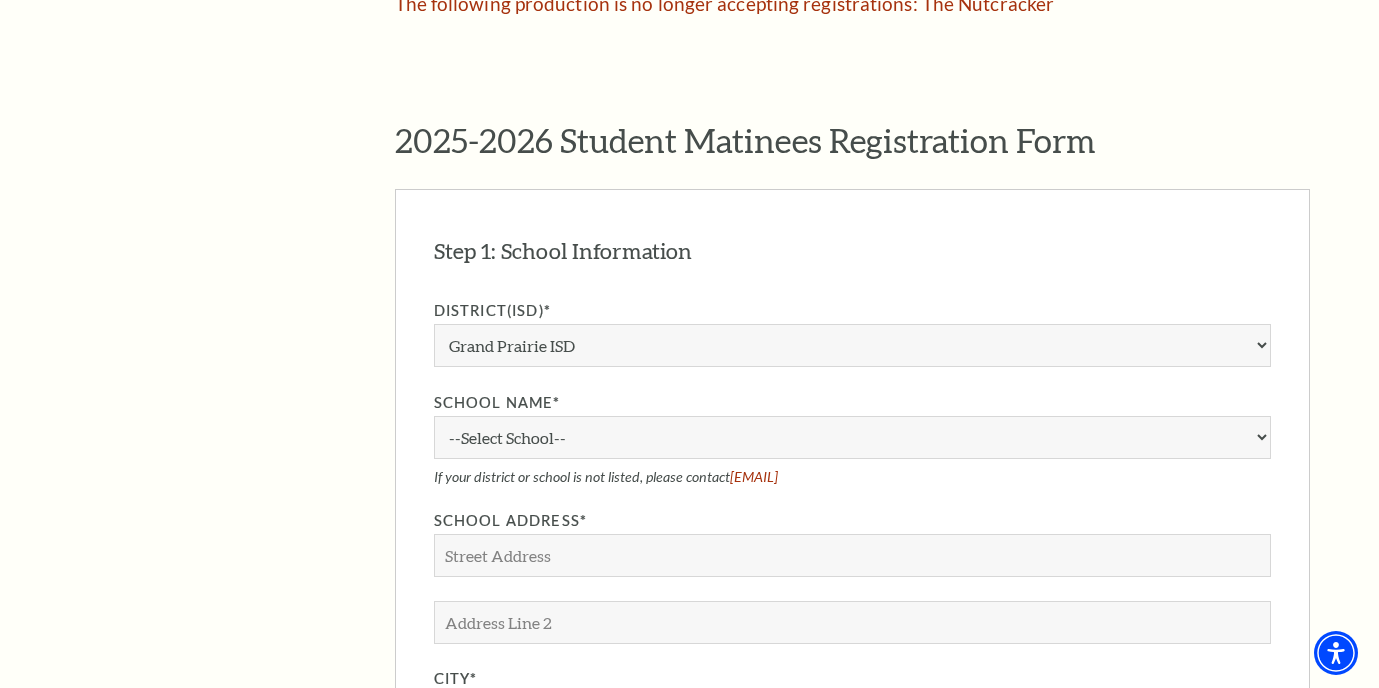 click on "School Name*" at bounding box center (852, 403) 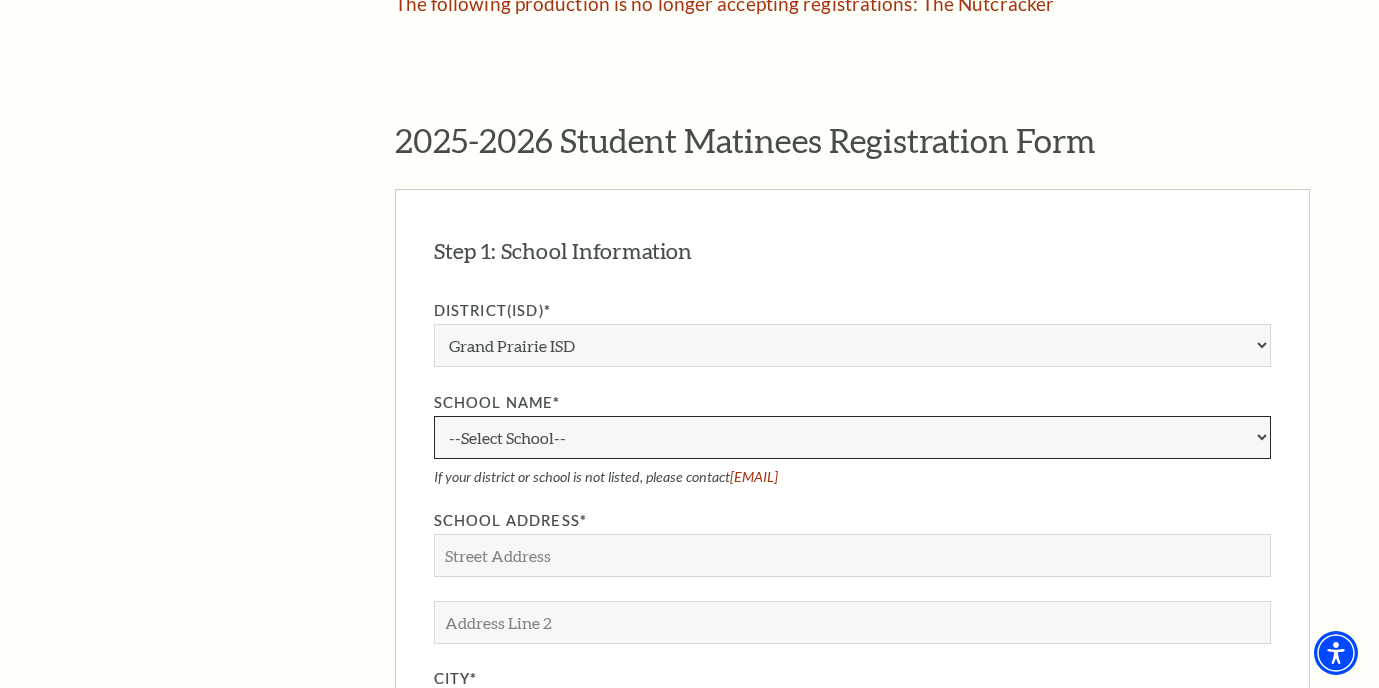 click on "--Select School-- A.M. Pate Elementary School Alice Carlson Elementary School Alice D. Contreras Elementary School Amon Carter Riverside High School Amon Carter-Riverside High School Applied Learning Academy Arlington Heights High School Atwood McDonald Elementary School Benbrook Elementary School Benbrook Middle High School Bill J. Elliott Elementary School Bonnie Brae Elementary School Boulevard Heights School Bruce Shulkey Elementary School Burton Hill Elementary School Carroll Peak Elementary School Carter Park Elementary School Cesar Chavez Elementary School Charles E. Nash Elementary School Christene C. Moss Elementary School Clifford Davis Elementary School Como Leadership Academy Como Montessori School D. McRae Elementary School Daggett Montessori David K. Sellars Elementary School De Zavala Elementary School Diamond Hill Elementary School Diamond Hill-Jarvis High School Dolores Huerta Elementary School Dunbar High School E.M. Daggett Elementary School E.M. Daggett Middle School Glen Park Elementary" at bounding box center [852, 437] 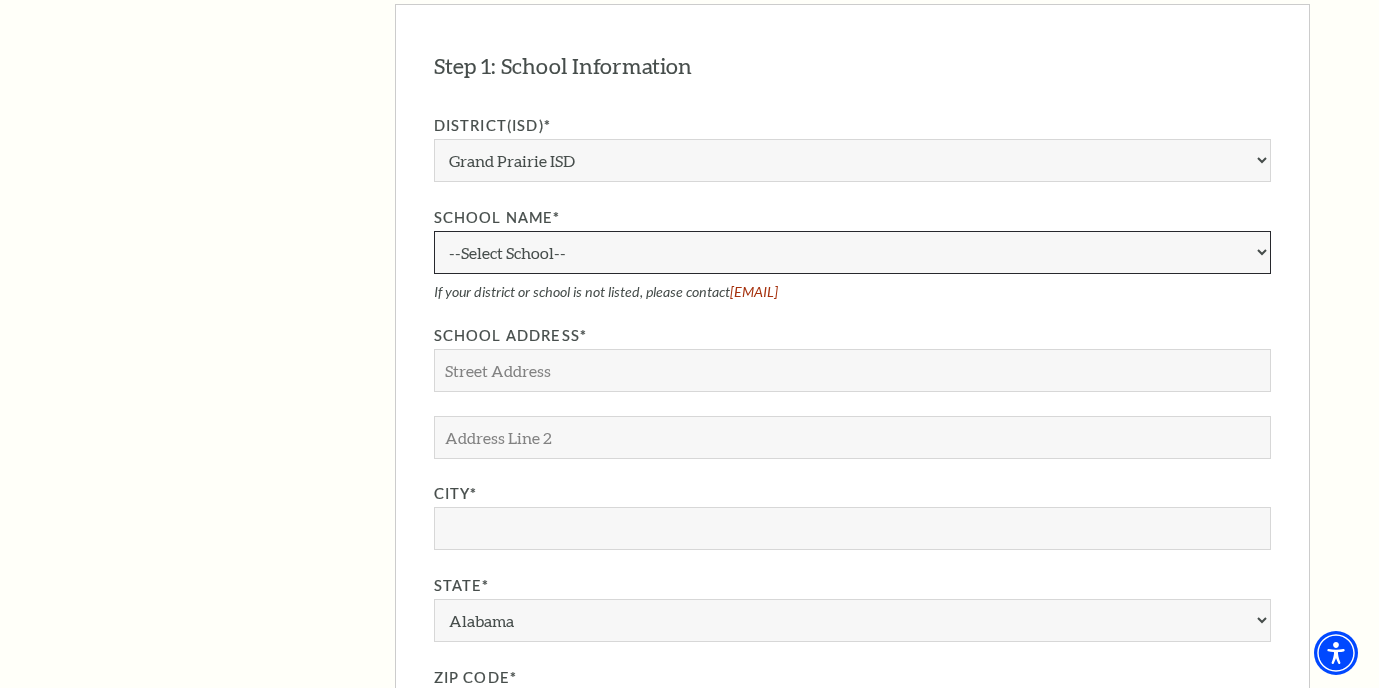 scroll, scrollTop: 1600, scrollLeft: 0, axis: vertical 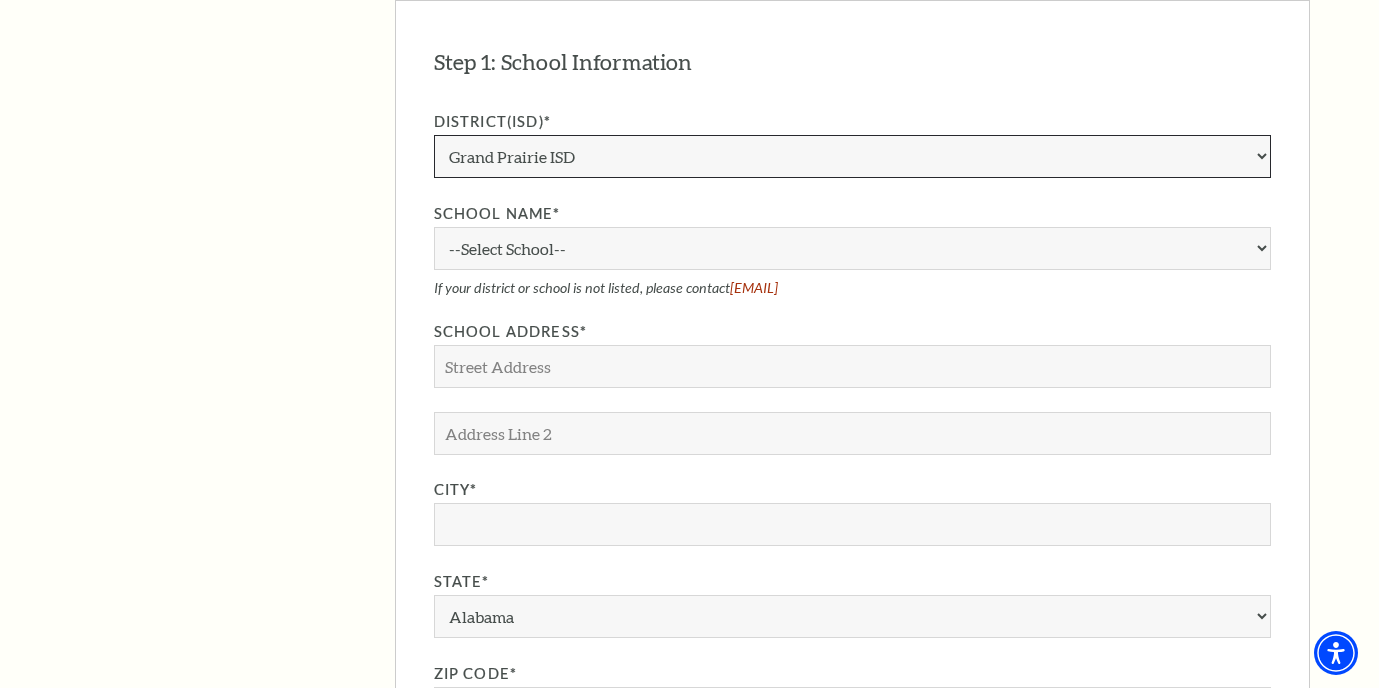 click on "Aledo ISD
Alvarado ISD
Alvord ISD
Arlington ISD
Azle ISD
Bellevue ISD
Birdville ISD
Boyd ISD
Bridgeport ISD
Brock ISD
Brownsboro ISD
Burkburnett ISD
Burleson ISD
Castleberry ISD
Cedar Hill ISD
Charter
Chico ISD
Cleburne ISD
Comanche ISD
Coppell ISD
Crowley ISD
Dallas ISD
Decatur ISD
Denton ISD
DeSoto ISD
Duncanville ISD
Eagle Mountain-Saginaw ISD
Edgewood ISD
Era ISD
Everman ISD
Forestburg ISD
Fort Worth ISD
Frisco ISD
Garland ISD
Garner ISD
Godley ISD
Gordon ISD
Graford ISD
Graham ISD
Granbury ISD
Grand Prairie ISD
Grapevine-Colleyville ISD
Hallsville ISD
HEB ISD
Homeschool
Hooks ISD
Irving ISD
Jacksboro ISD
Joshua ISD
Keene ISD
Keller ISD
Kennedale ISD
Krum ISD
Lake Worth ISD
Lancaster ISD
Lewisville ISD
Lingleville ISD
Lipan ISD
Mansfield ISD
Memphis ISD
Mesquite ISD
Midlothian ISD
Millsap ISD
Mineral Wells ISD
Morgan ISD
Northwest ISD" at bounding box center [852, 156] 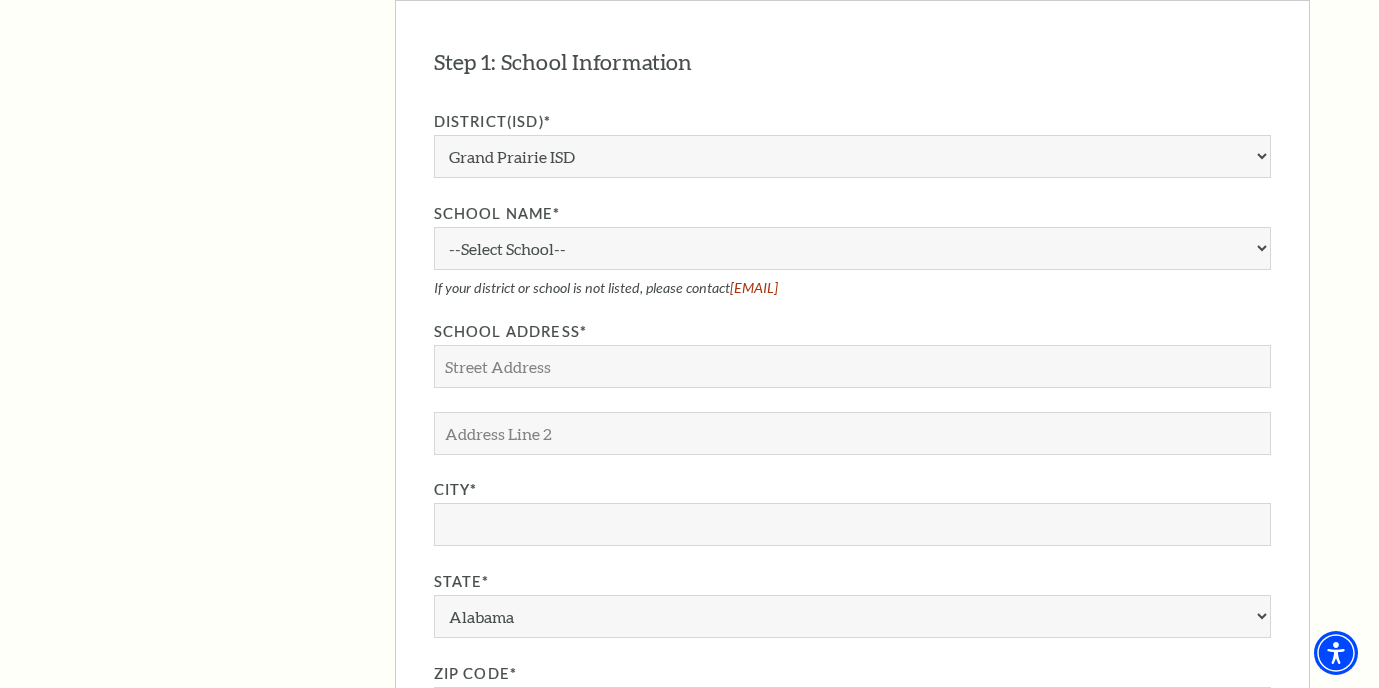 click on "School Name*" at bounding box center (852, 214) 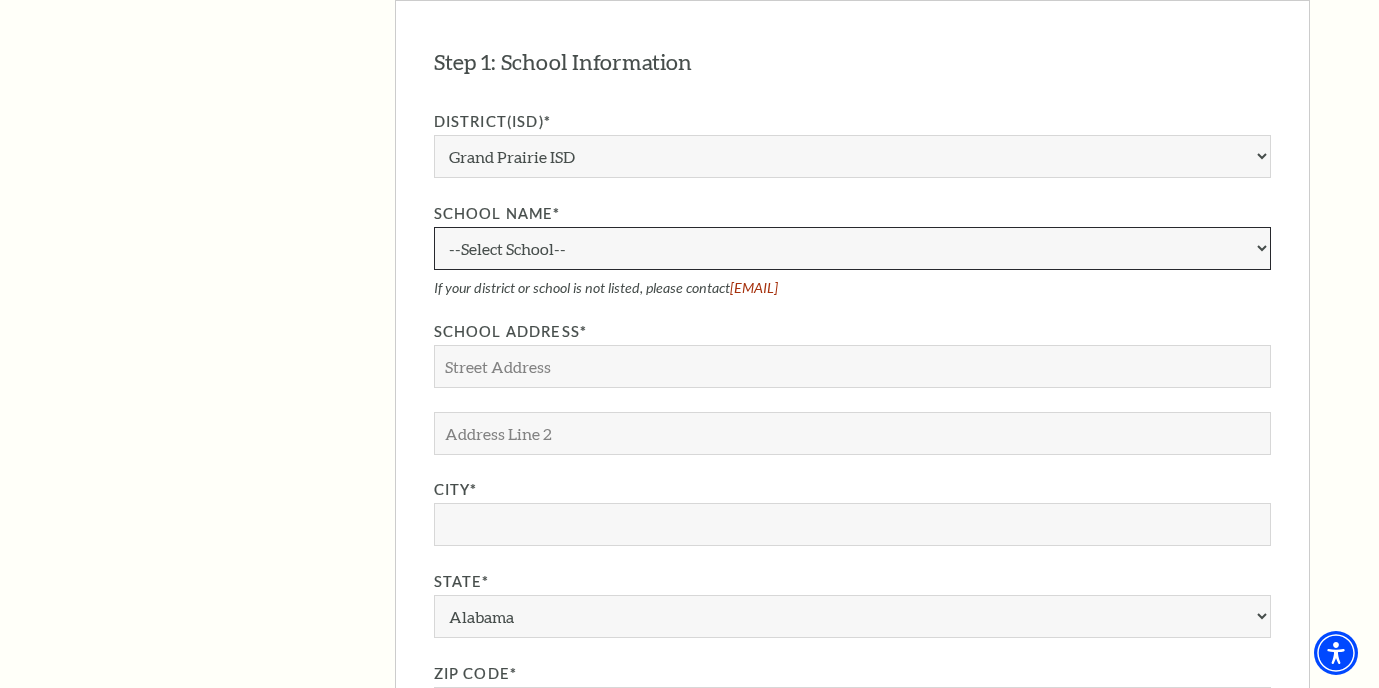 click on "--Select School-- Austin Environmental Science Academy Colin Powell Elementary Delmas F. Morton Elementary Dwight D. Eisenhower Elementary Ellen Ochoa Stem Academy Florence Hill Elementary School Grand Prairie Fine Arts Academy Hobbs Williams Elementary Lorenzo de Zavala Environmental Science Academy Marshall Leadership Academy Moseley Elementary Rayburn Elementary Sally Moore College And Career Prep South Grand Prairie High School Thurgood Marshall Leadership Academy Wayne Stuart Ryan Elementary Young Women's Leadership Academy at Arnold" at bounding box center (852, 248) 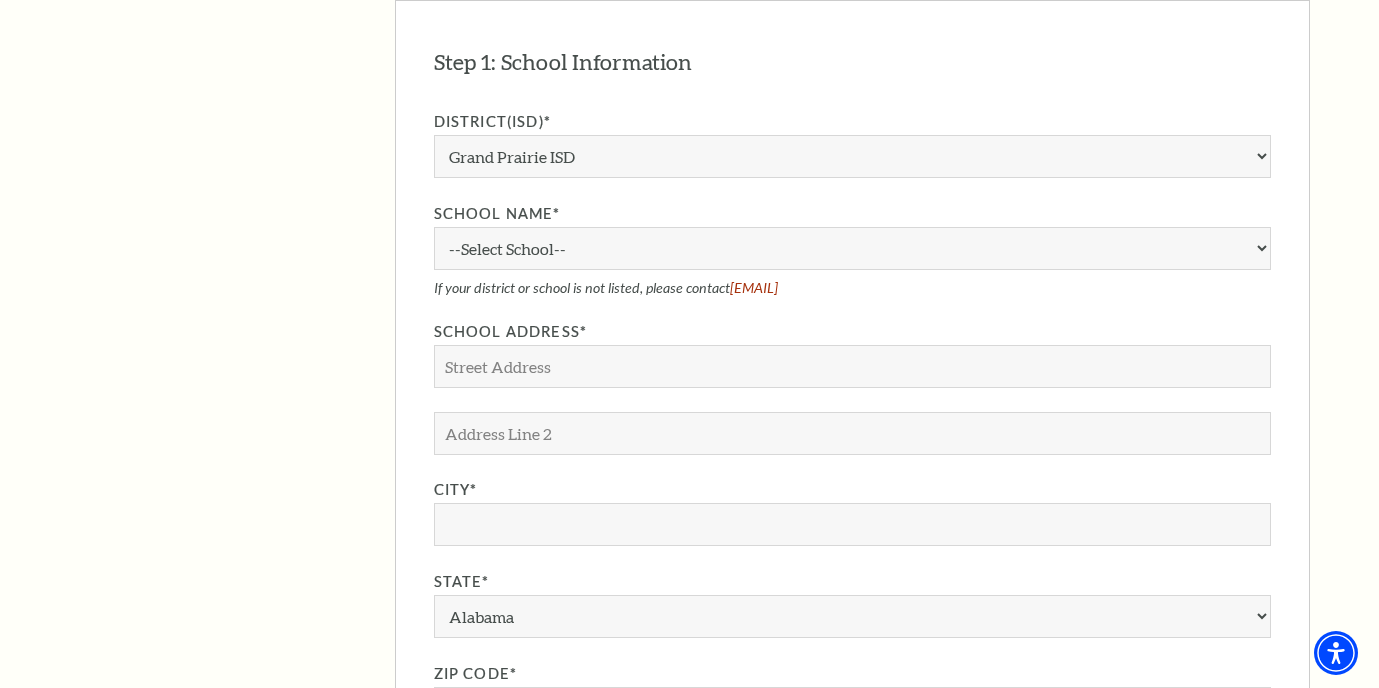 click on "education@basshall.com" at bounding box center (754, 287) 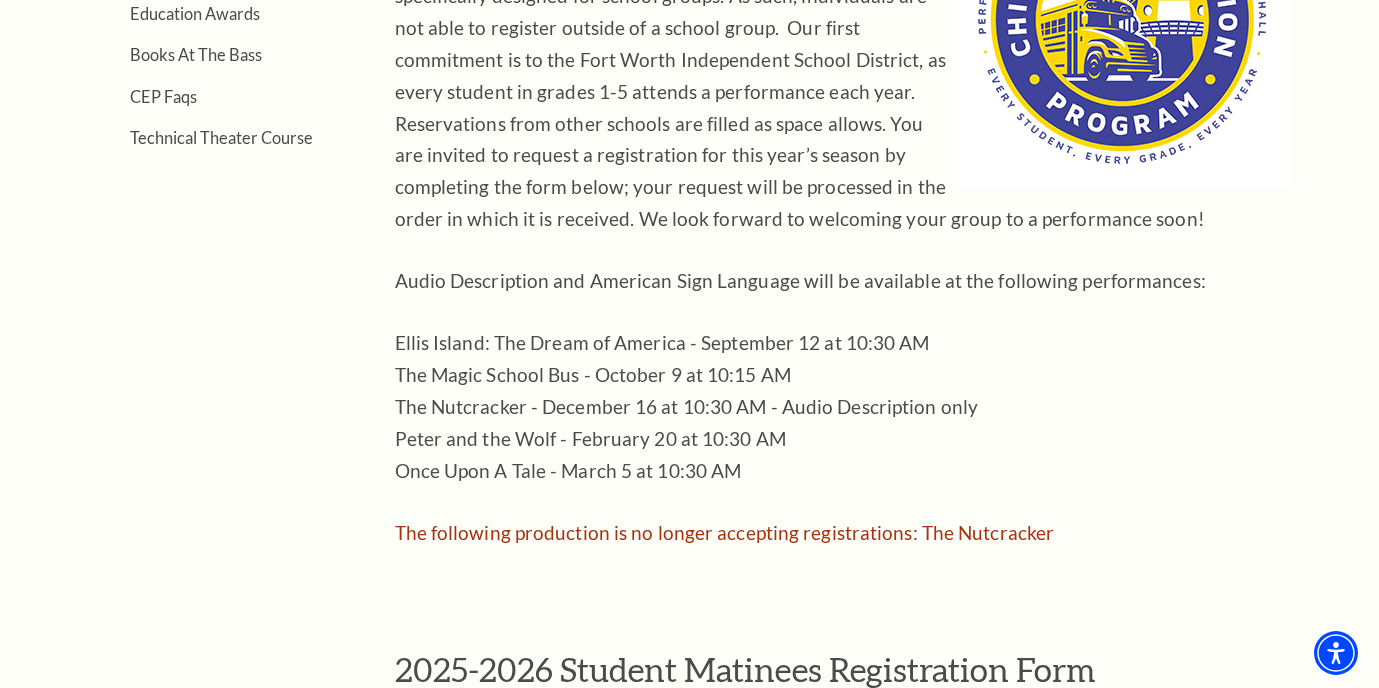 scroll, scrollTop: 600, scrollLeft: 0, axis: vertical 